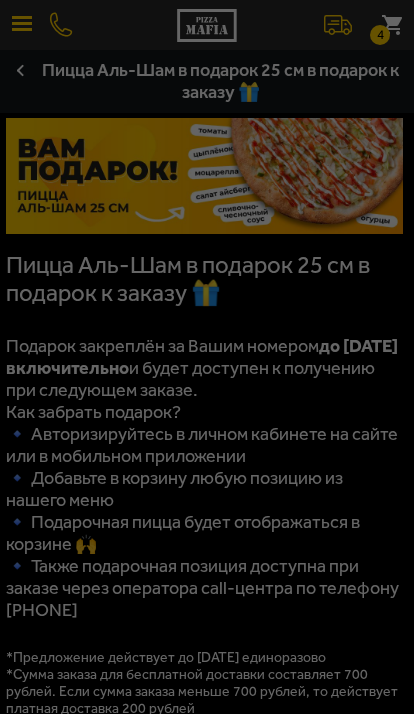 scroll, scrollTop: 0, scrollLeft: 0, axis: both 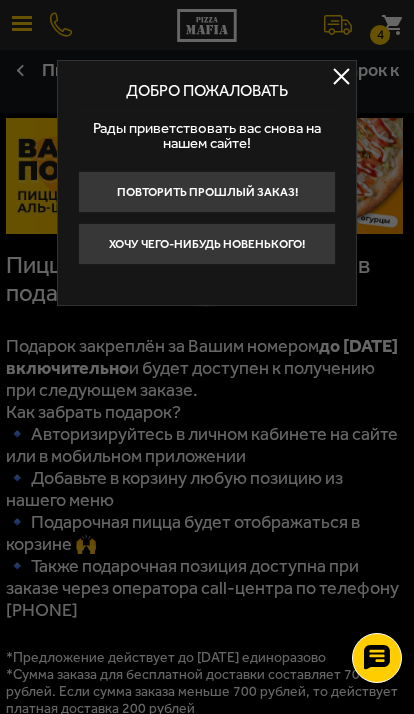 click at bounding box center (341, 76) 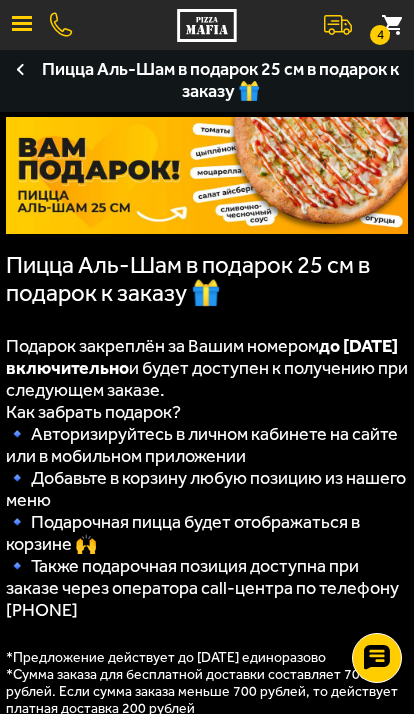 scroll, scrollTop: 0, scrollLeft: 0, axis: both 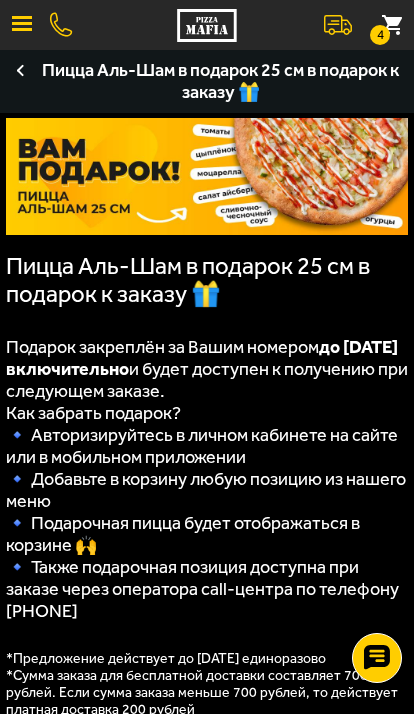 click on "4" at bounding box center [392, 25] 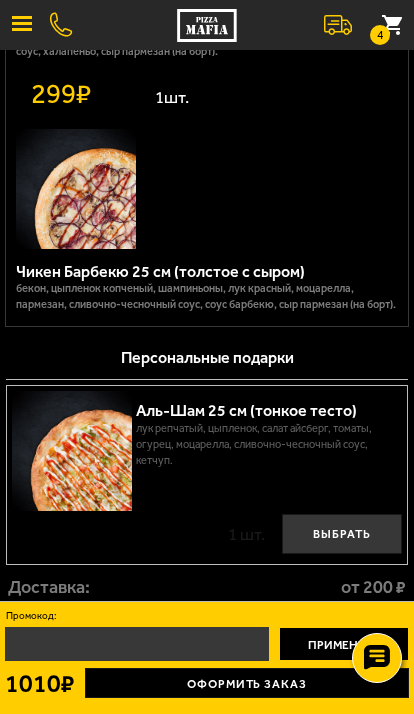 scroll, scrollTop: 1048, scrollLeft: 0, axis: vertical 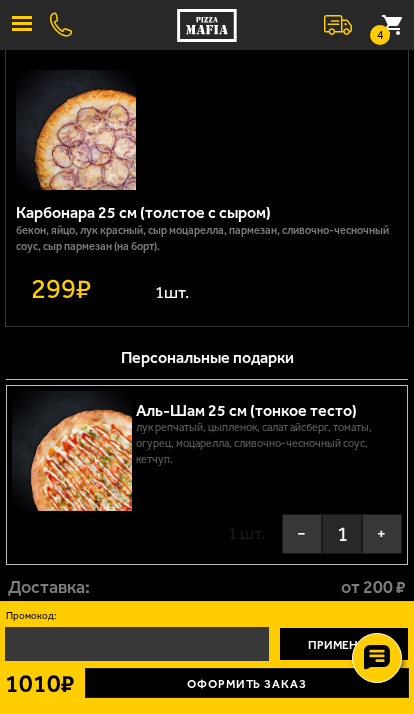 click on "Оформить заказ" at bounding box center [247, 683] 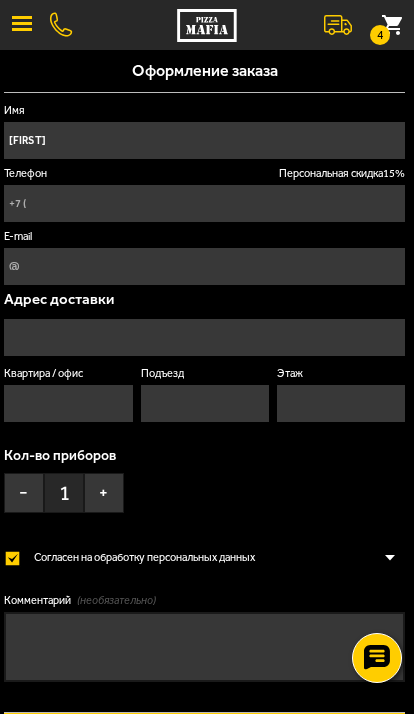 type on "[PHONE]" 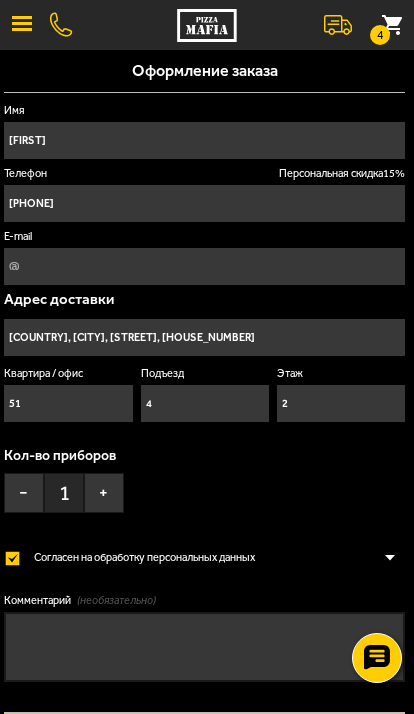 type on "[STREET], [HOUSE_NUMBER]" 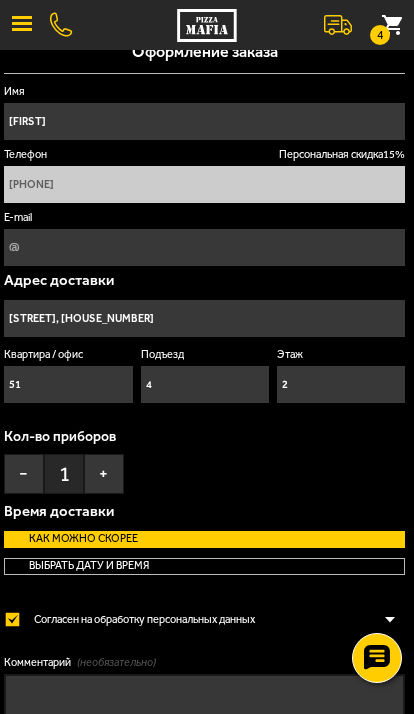 scroll, scrollTop: 0, scrollLeft: 0, axis: both 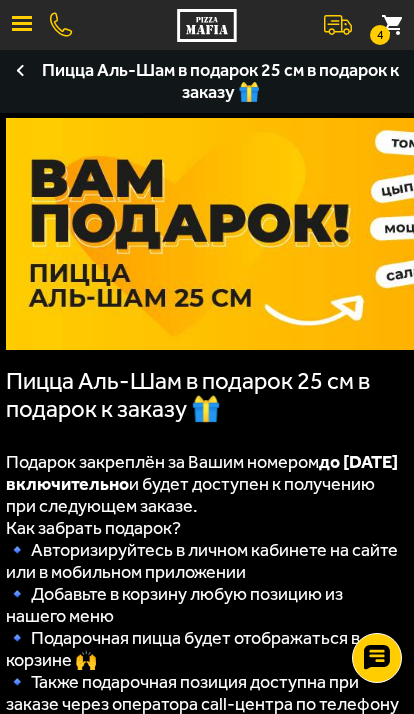 click at bounding box center (22, 25) 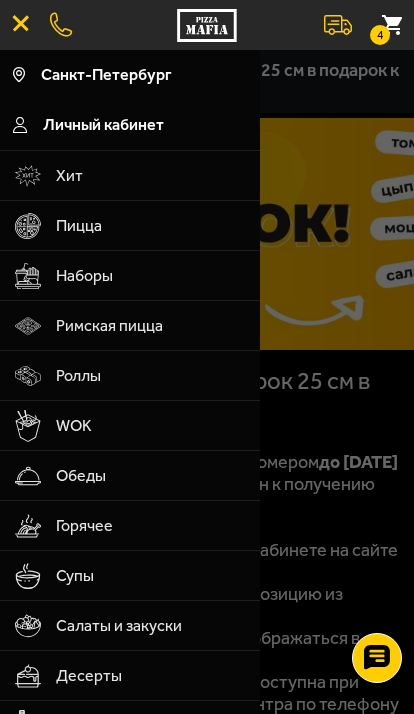 click on "Пицца" at bounding box center (151, 226) 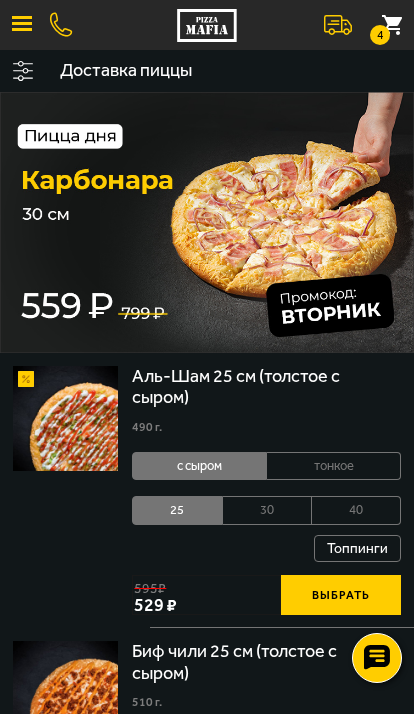 click at bounding box center [22, 23] 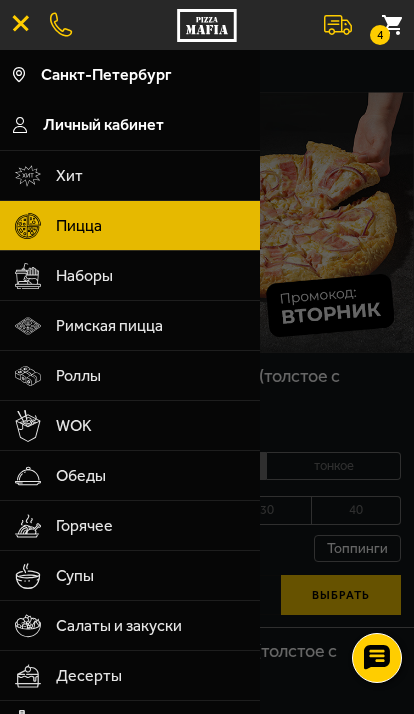 click on "Роллы" at bounding box center (151, 376) 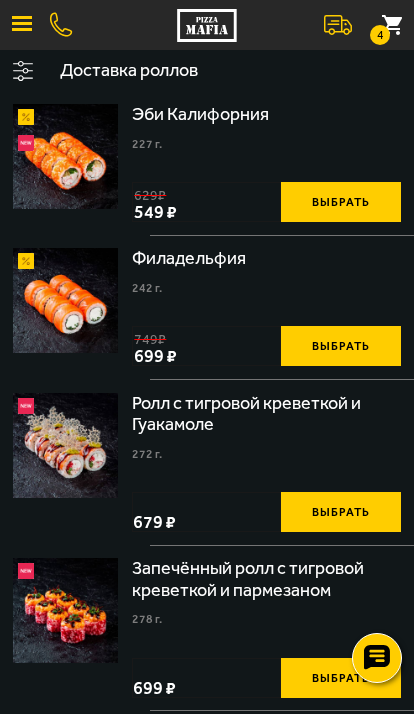 click on "Выбрать" at bounding box center (341, 346) 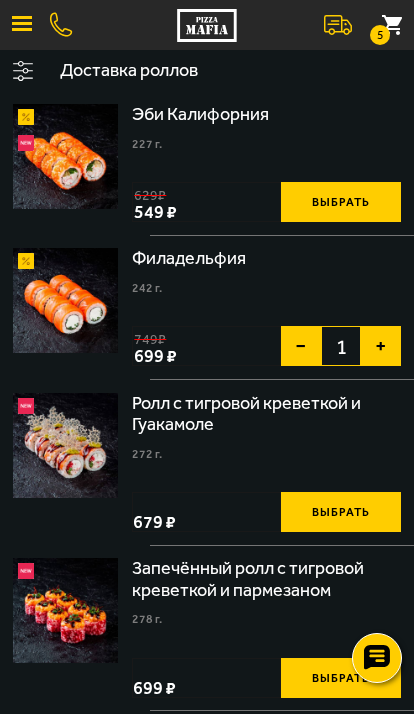 click on "5" at bounding box center (392, 25) 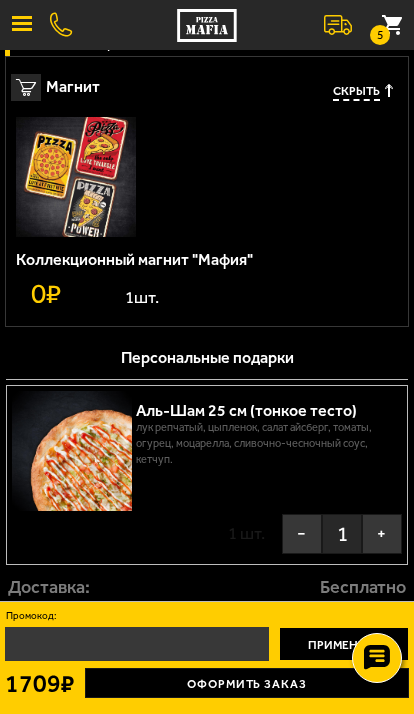 scroll, scrollTop: 2129, scrollLeft: 0, axis: vertical 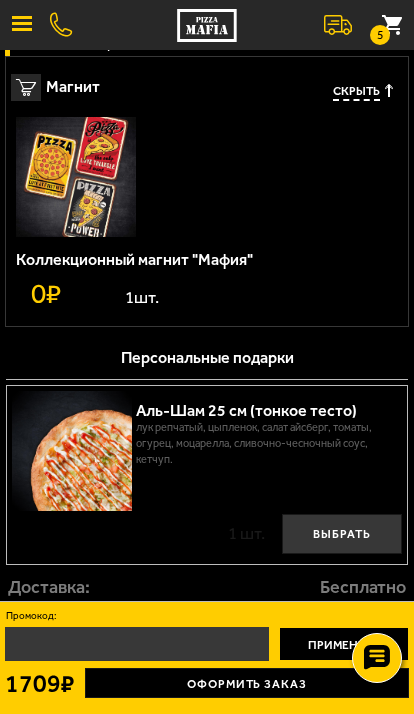 click on "Выбрать" at bounding box center (342, 534) 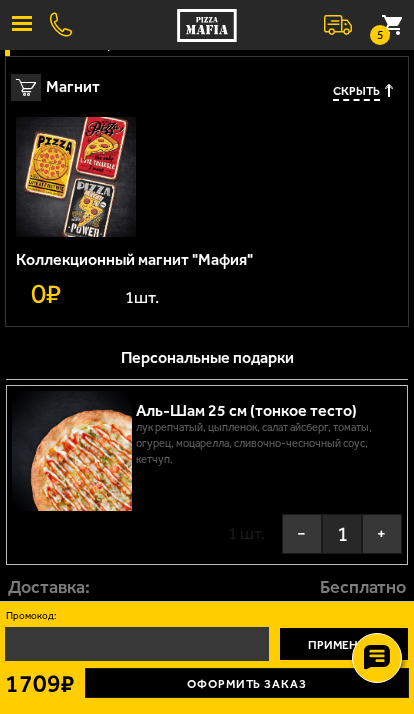 click on "Оформить заказ" at bounding box center [247, 683] 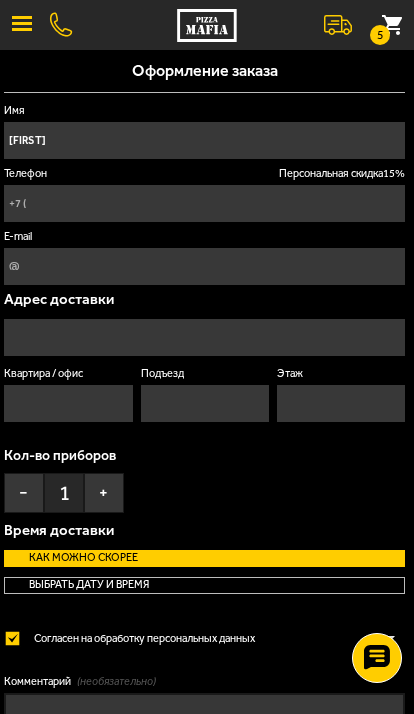type on "[PHONE]" 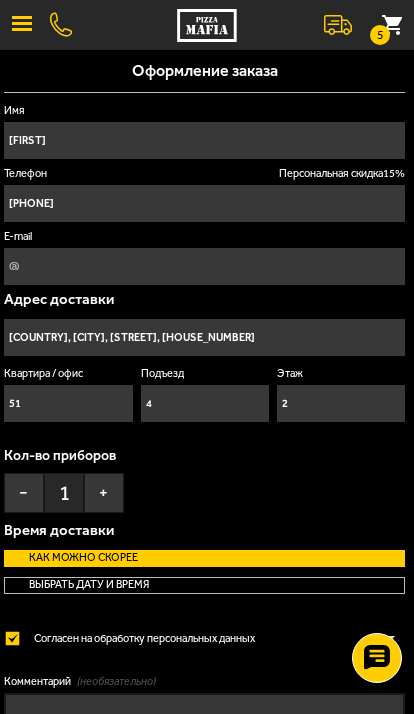 type on "[STREET], [HOUSE_NUMBER]" 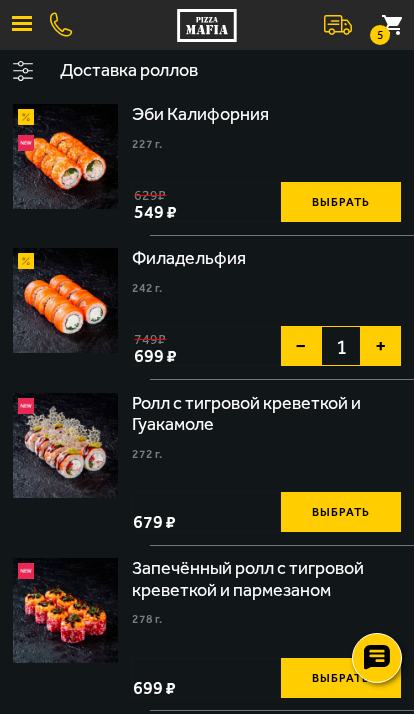 click at bounding box center [22, 29] 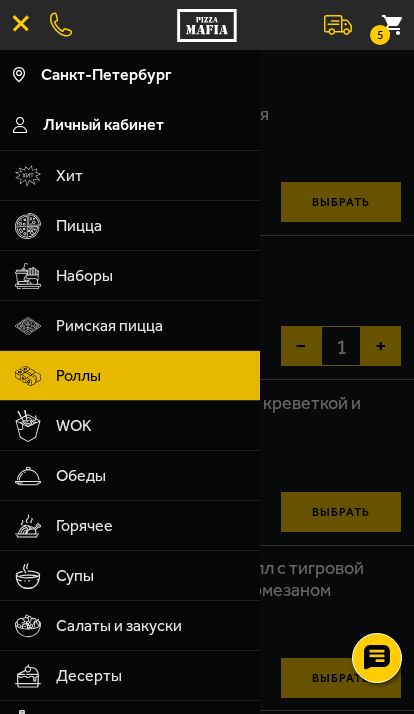 click on "Пицца" at bounding box center [151, 226] 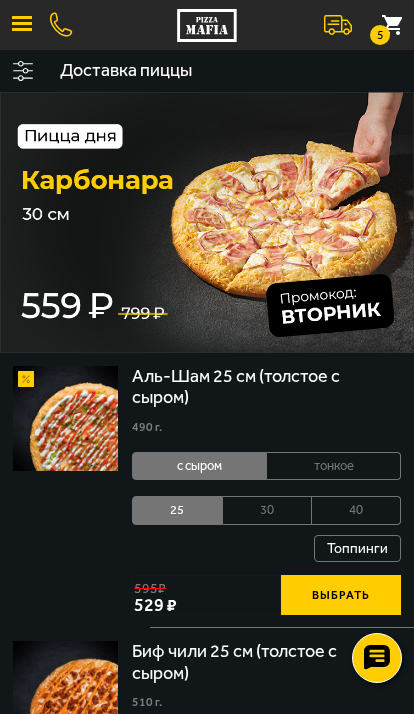 click on "5" at bounding box center [392, 25] 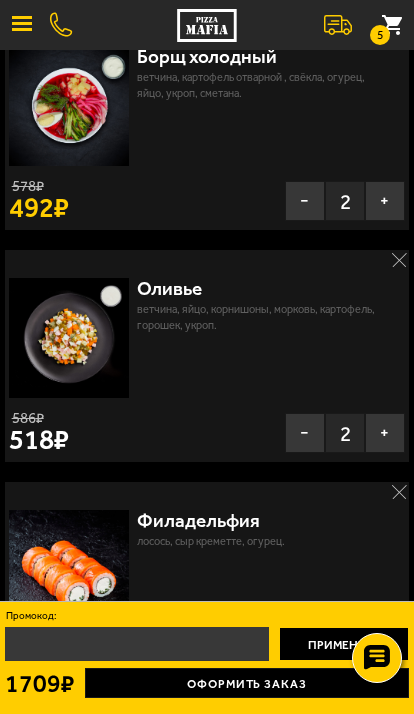 scroll, scrollTop: 89, scrollLeft: 0, axis: vertical 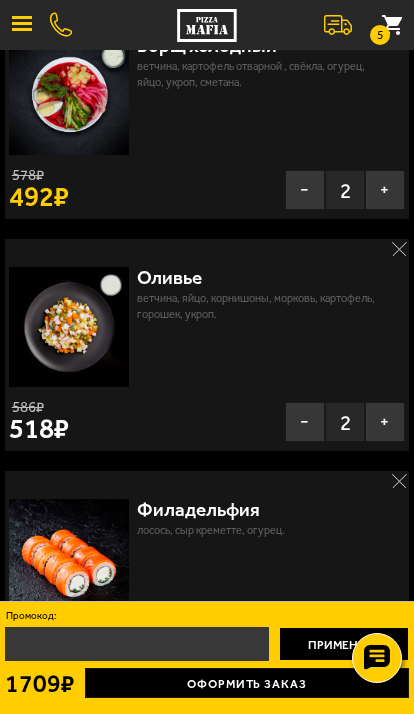click 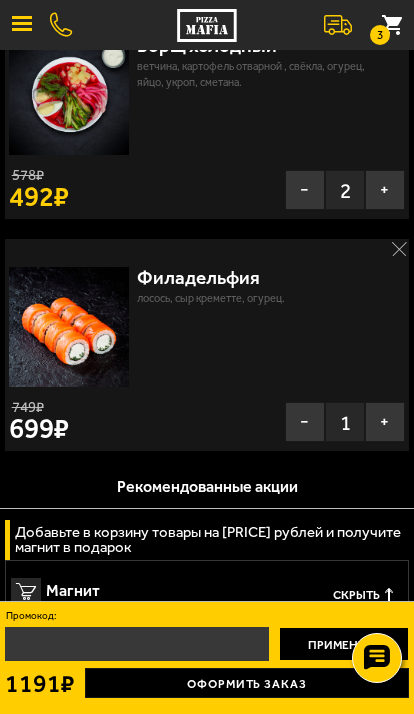 click at bounding box center (399, 249) 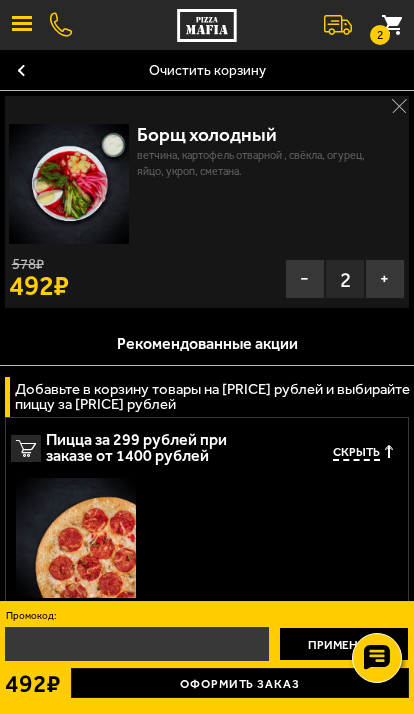 scroll, scrollTop: 0, scrollLeft: 0, axis: both 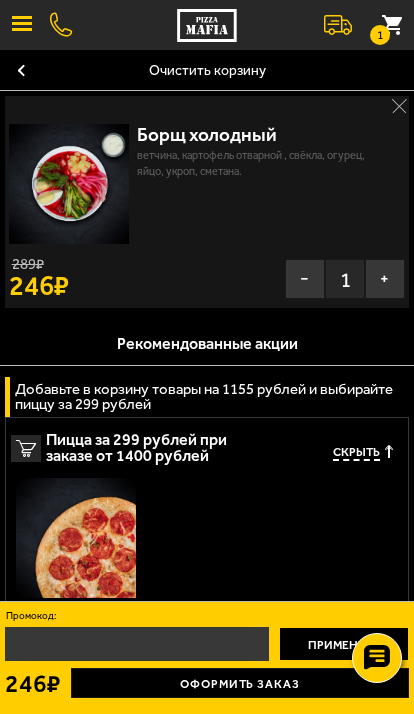 click on "−" at bounding box center [305, 279] 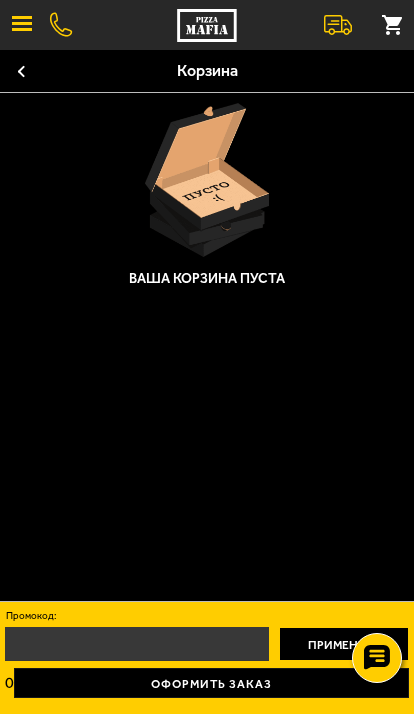 click on "Корзина Ваша корзина пуста Промокод: Применить 0 Оформить заказ" at bounding box center (207, 328) 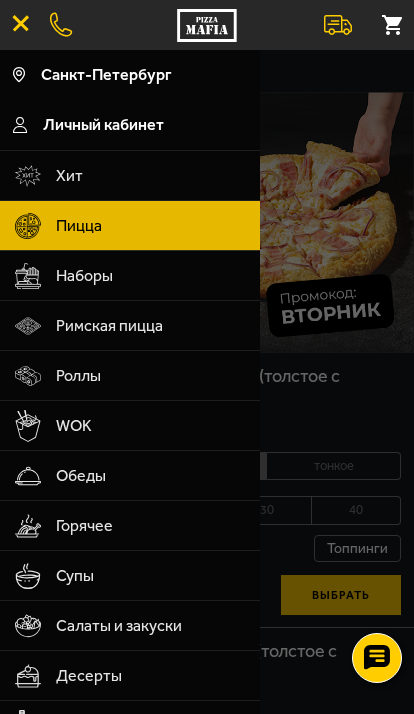click on "Наборы" at bounding box center (151, 276) 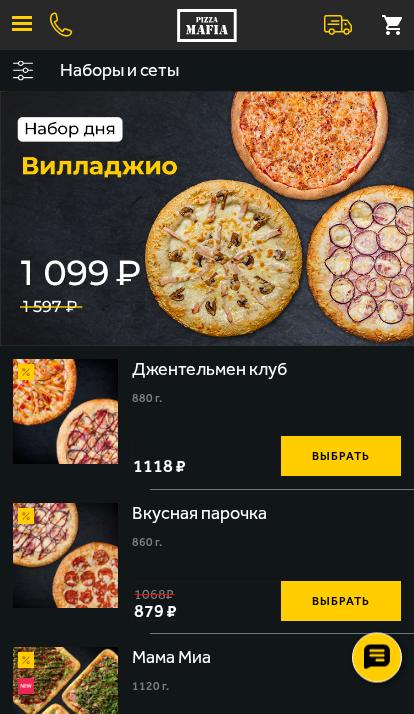 scroll, scrollTop: 0, scrollLeft: 0, axis: both 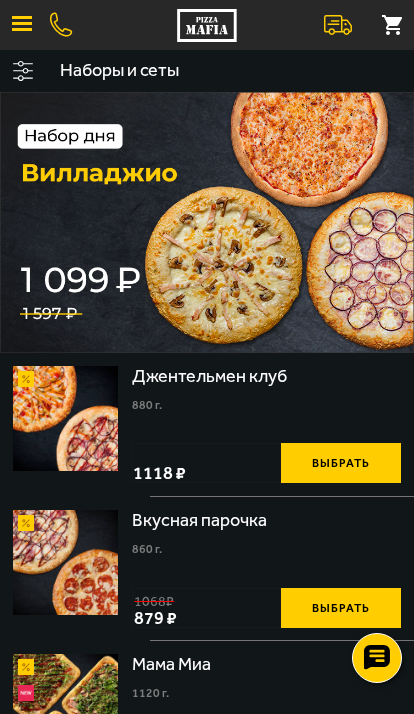 click at bounding box center (22, 23) 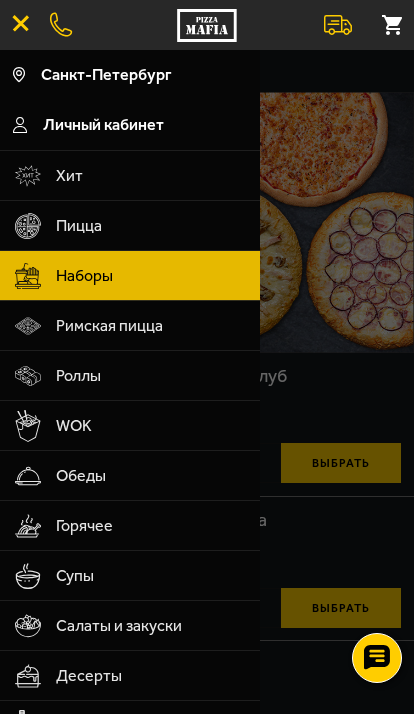 click on "WOK" at bounding box center (151, 426) 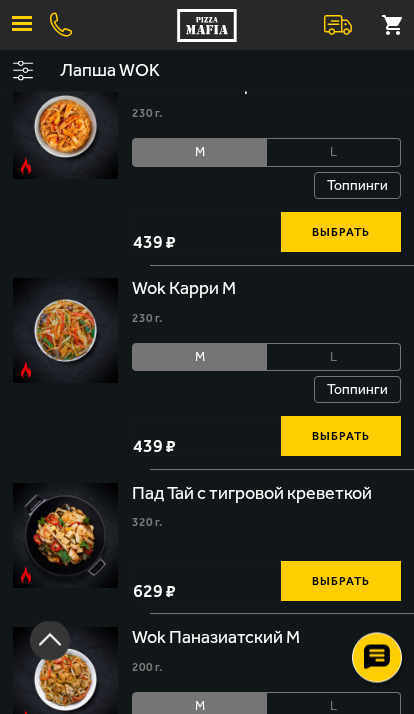 scroll, scrollTop: 480, scrollLeft: 0, axis: vertical 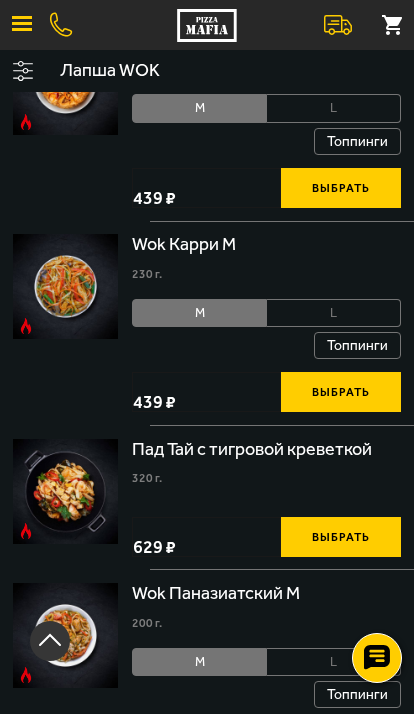click on "Выбрать" at bounding box center [341, 392] 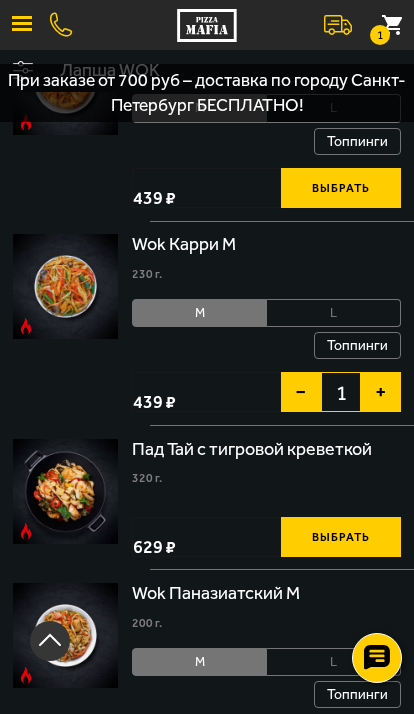 click at bounding box center (338, 25) 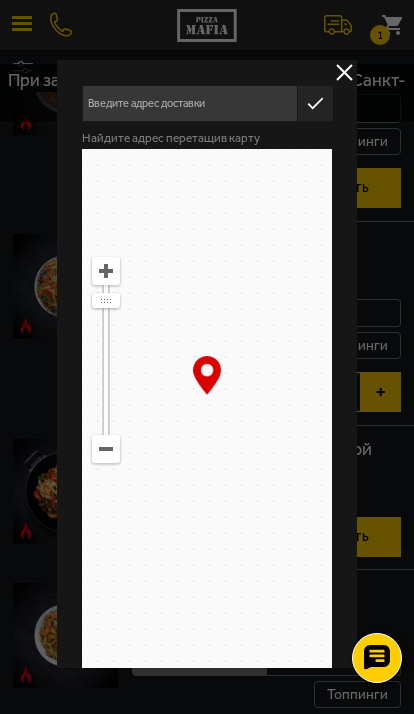scroll, scrollTop: 0, scrollLeft: 0, axis: both 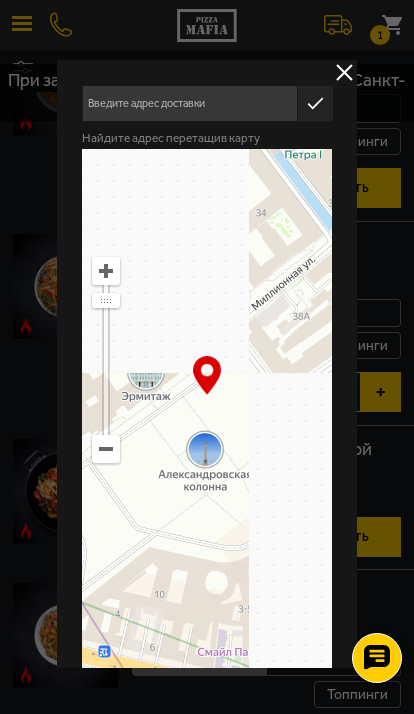 click at bounding box center (344, 72) 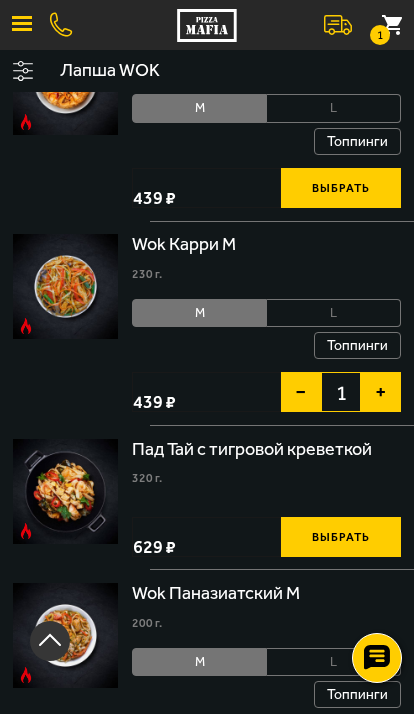 click on "1" at bounding box center [392, 25] 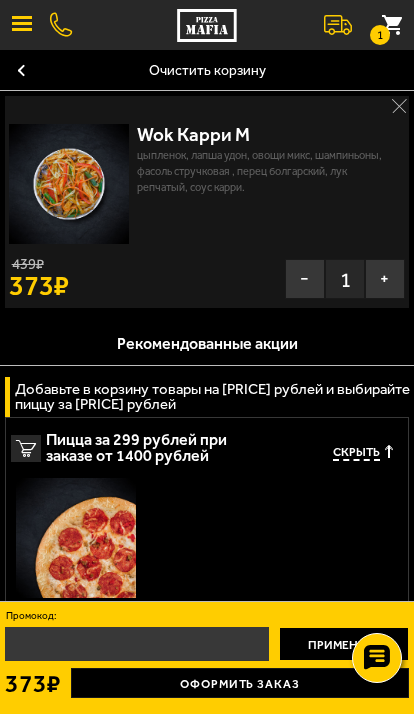 scroll, scrollTop: 0, scrollLeft: 0, axis: both 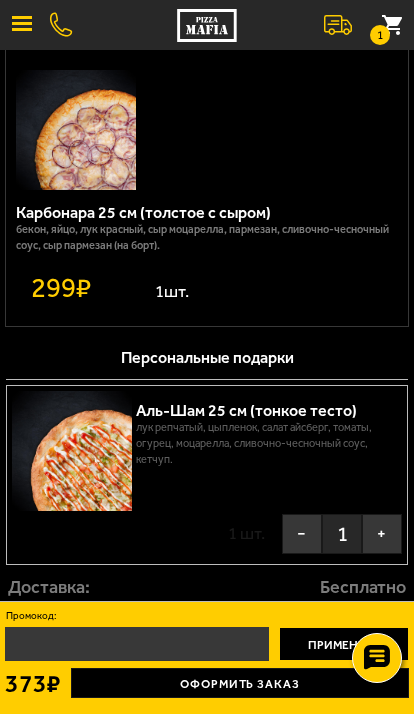 click on "−" at bounding box center (302, 534) 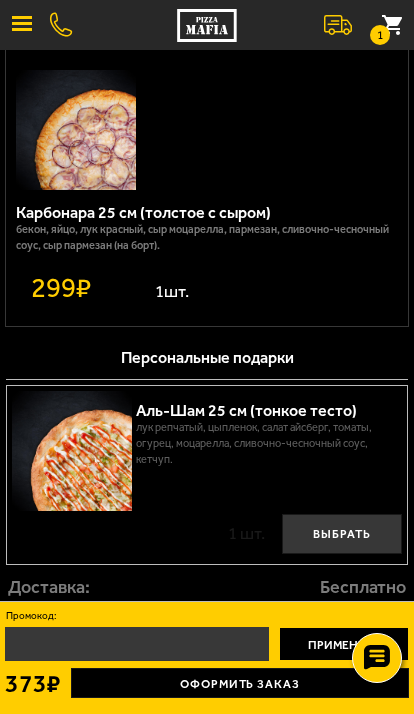click on "Выбрать" at bounding box center [342, 534] 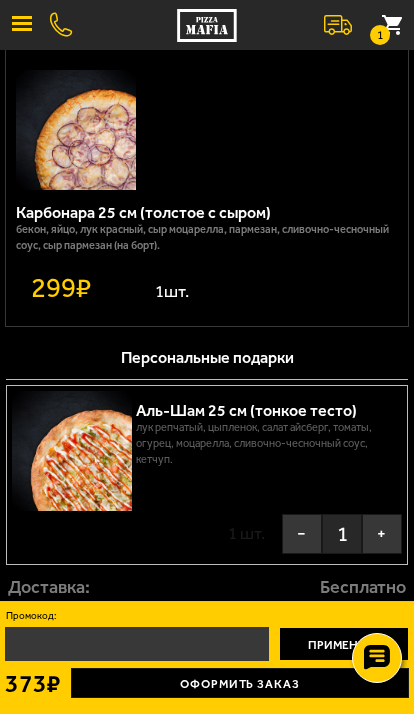 scroll, scrollTop: 923, scrollLeft: 0, axis: vertical 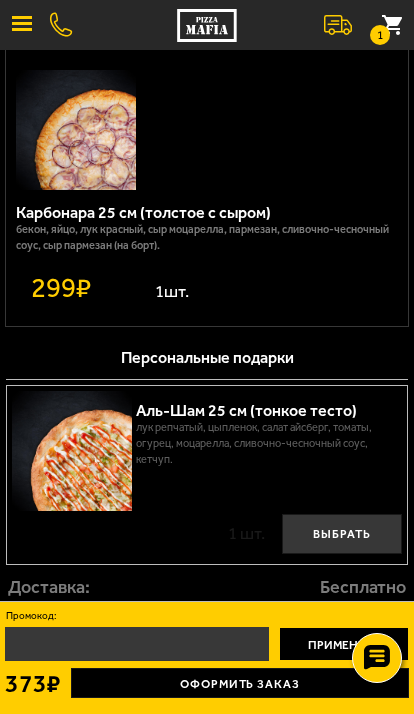 click on "Выбрать" at bounding box center (342, 534) 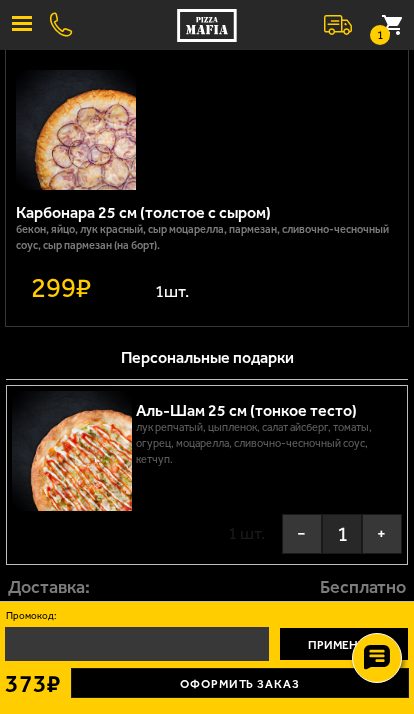click on "−" at bounding box center (302, 534) 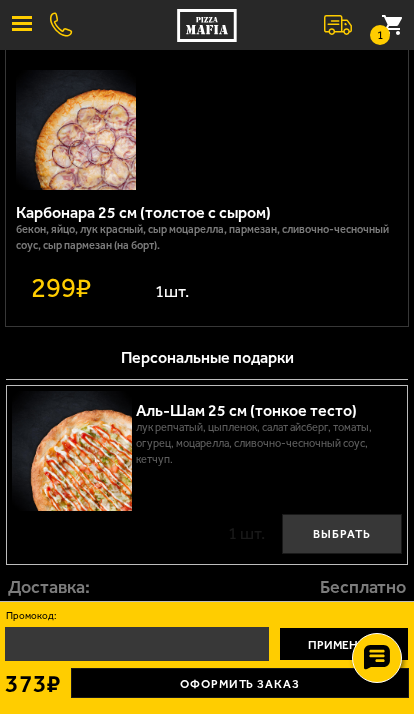 click on "Выбрать" at bounding box center (342, 534) 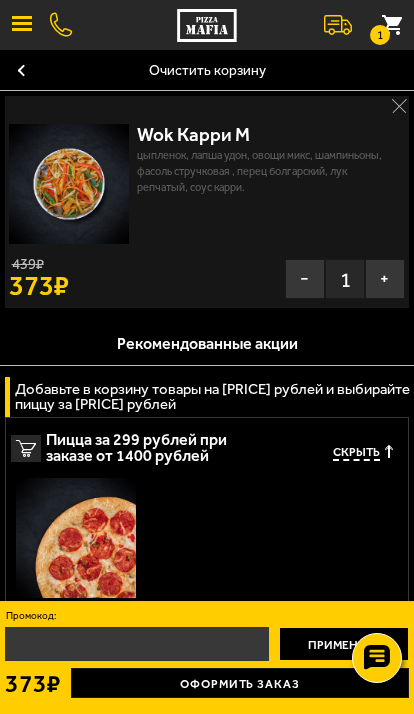 scroll, scrollTop: 0, scrollLeft: 0, axis: both 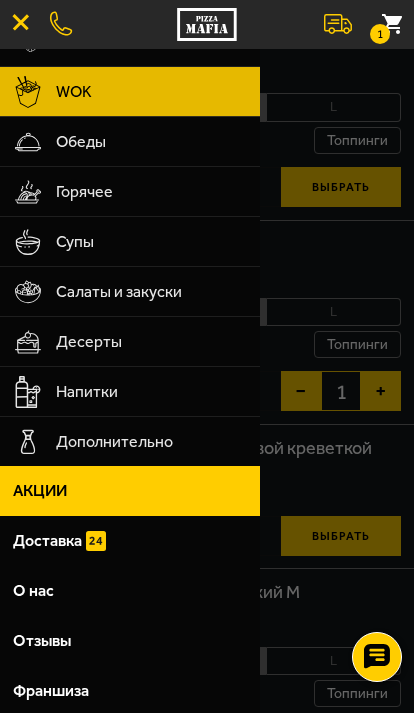 click on "Горячее" at bounding box center [151, 193] 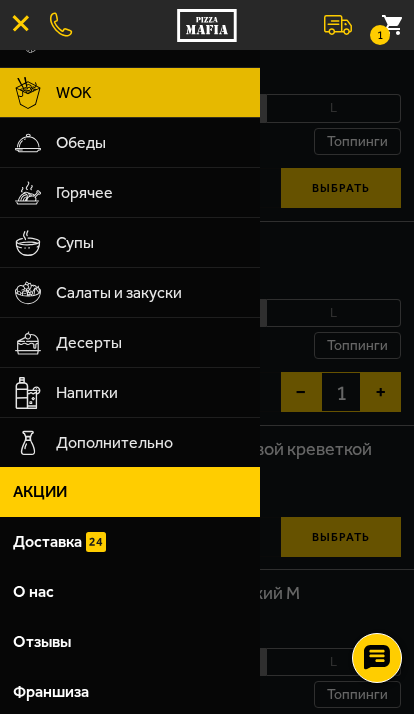 scroll, scrollTop: 1, scrollLeft: 0, axis: vertical 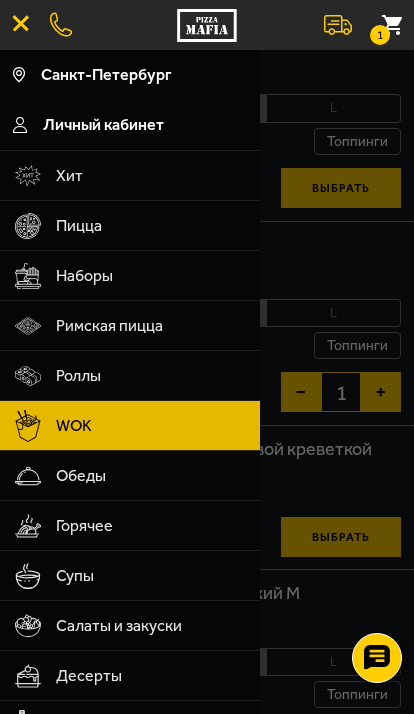 click on "Пад Тай с цыплёнком [WEIGHT] г . лапша рисовая, цыпленок, морковь, перец болгарский, яйцо, творог тофу, пад тай соус, пикантный соус, масло чесночное, арахис жареный, листья лайма, кинза, перец чили , лимон. Выбрать [PRICE] ₽" at bounding box center [207, -56] 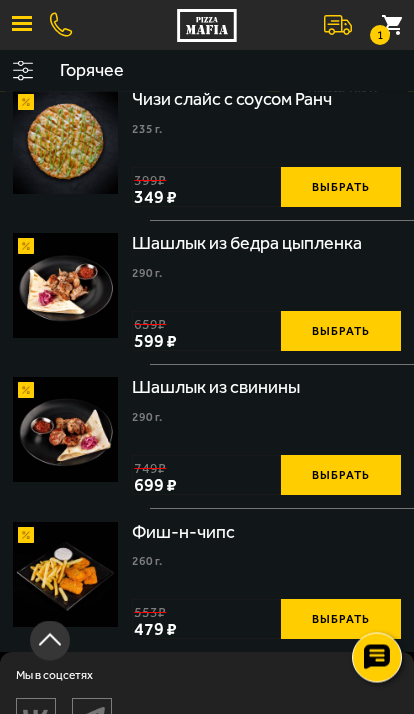 scroll, scrollTop: 2060, scrollLeft: 0, axis: vertical 